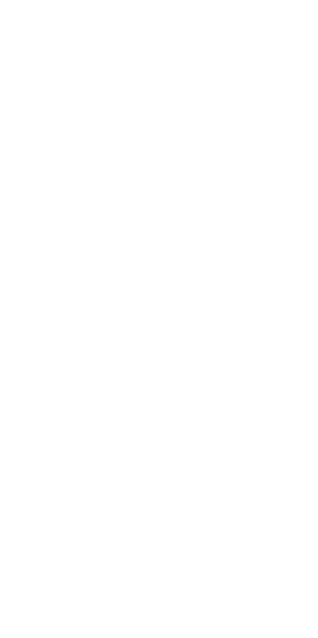 scroll, scrollTop: 0, scrollLeft: 0, axis: both 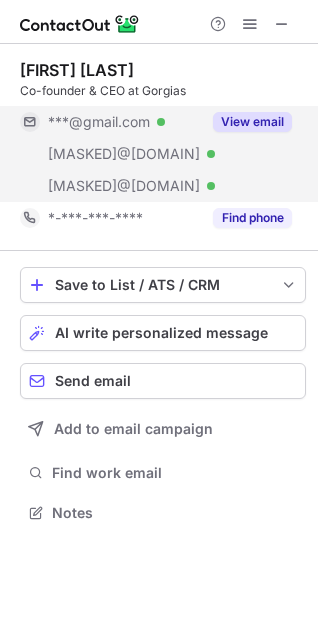 click on "View email" at bounding box center (252, 122) 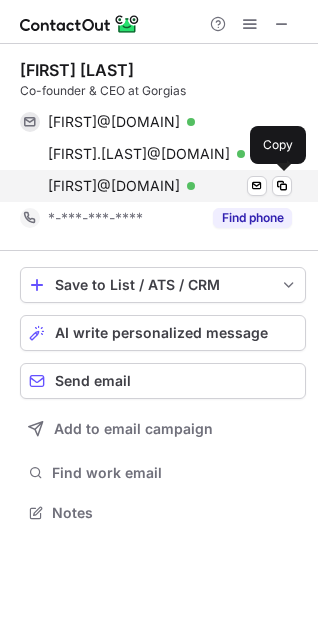 click on "romain@gorgias.io" at bounding box center (114, 186) 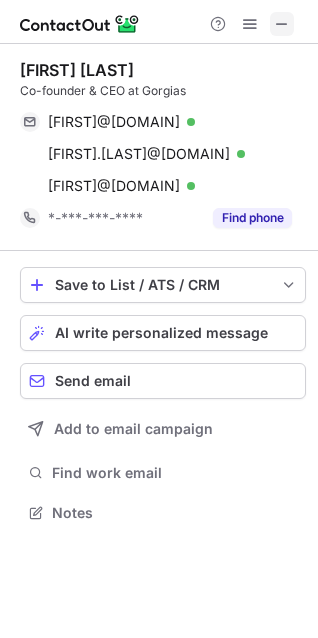 click at bounding box center (282, 24) 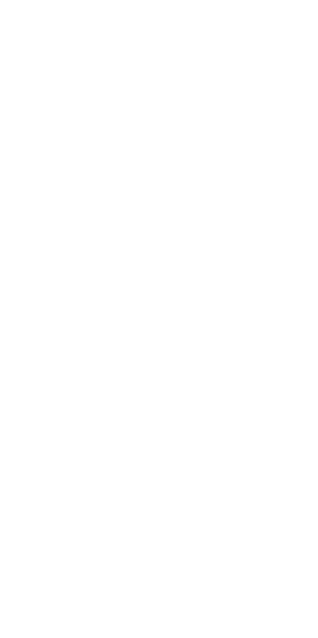 scroll, scrollTop: 0, scrollLeft: 0, axis: both 